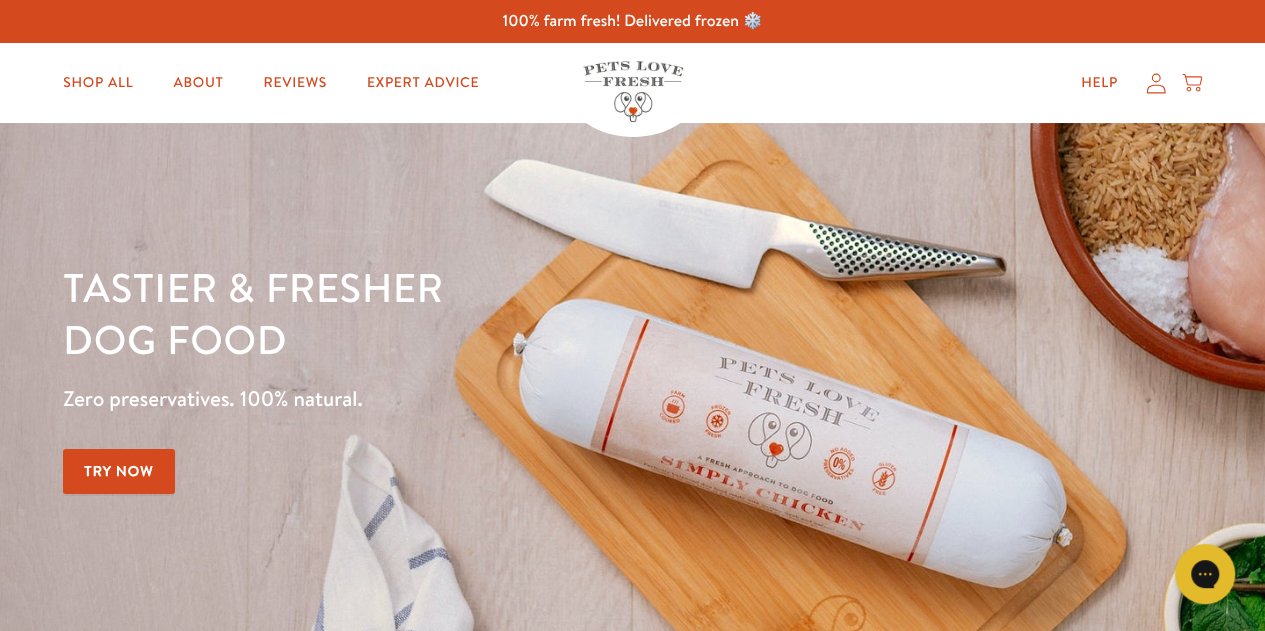 scroll, scrollTop: 0, scrollLeft: 0, axis: both 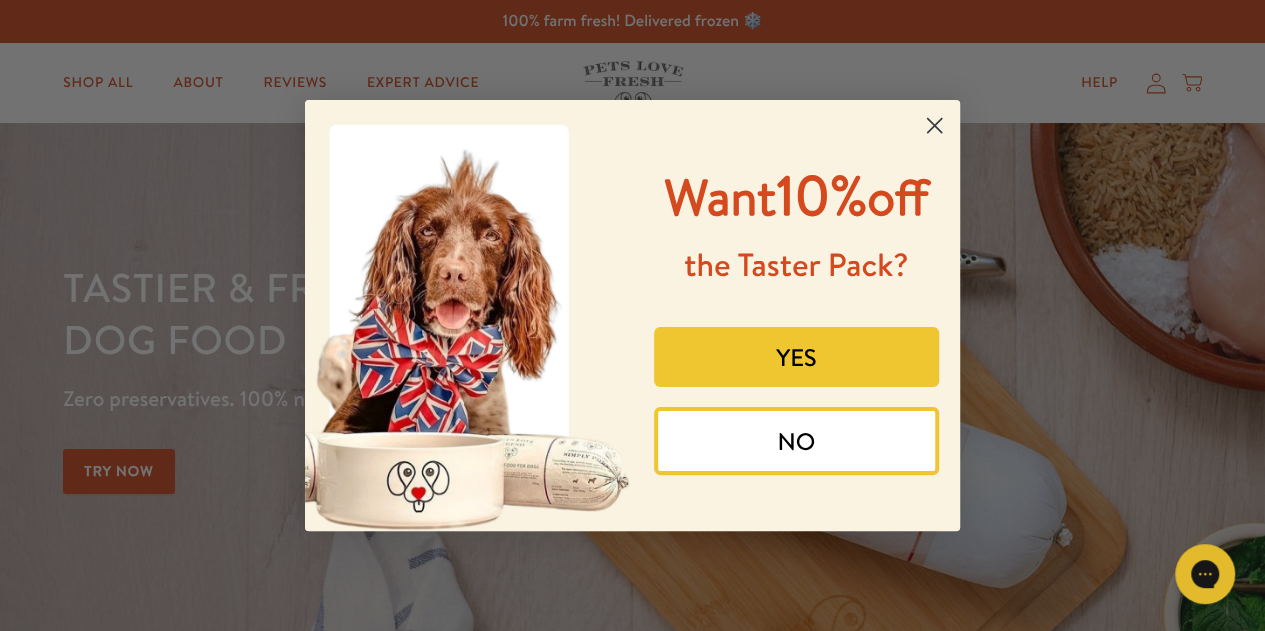 click on "YES" at bounding box center [797, 357] 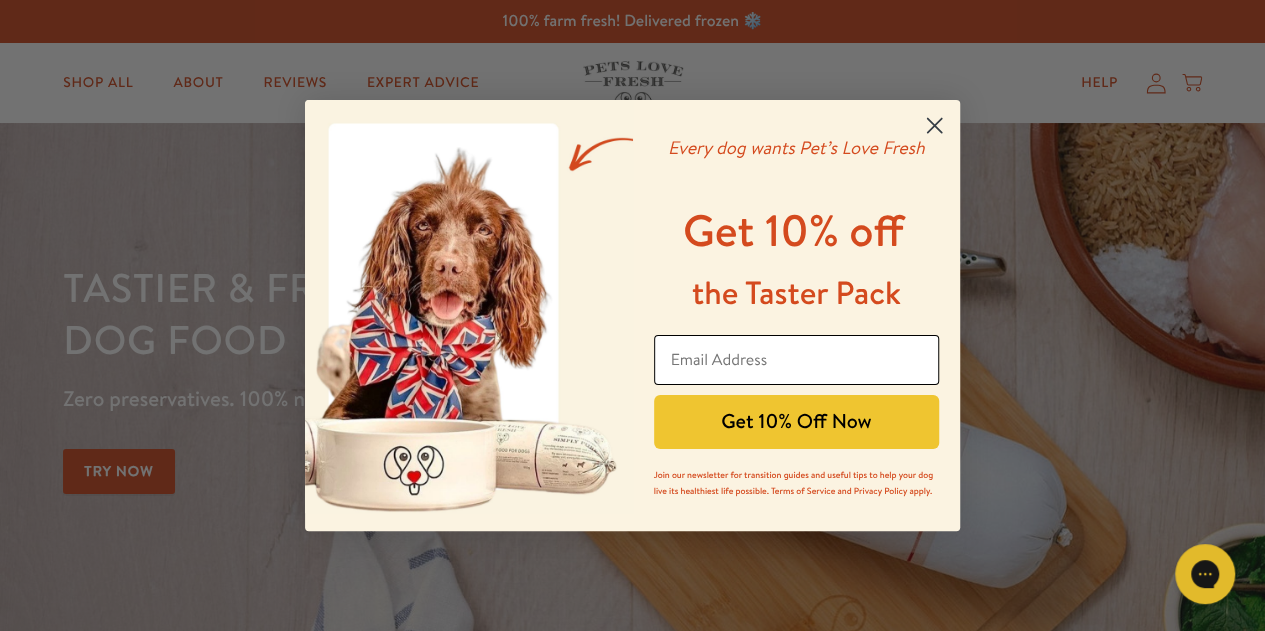 click at bounding box center (797, 360) 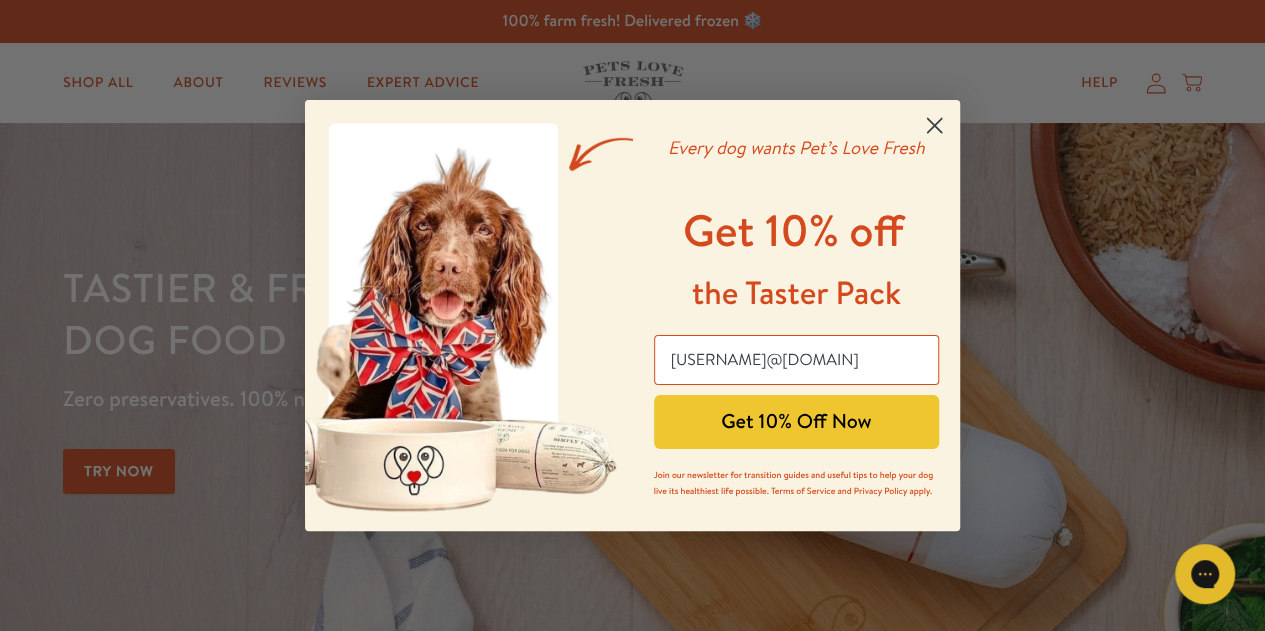 click on "Get 10% Off Now" at bounding box center [797, 422] 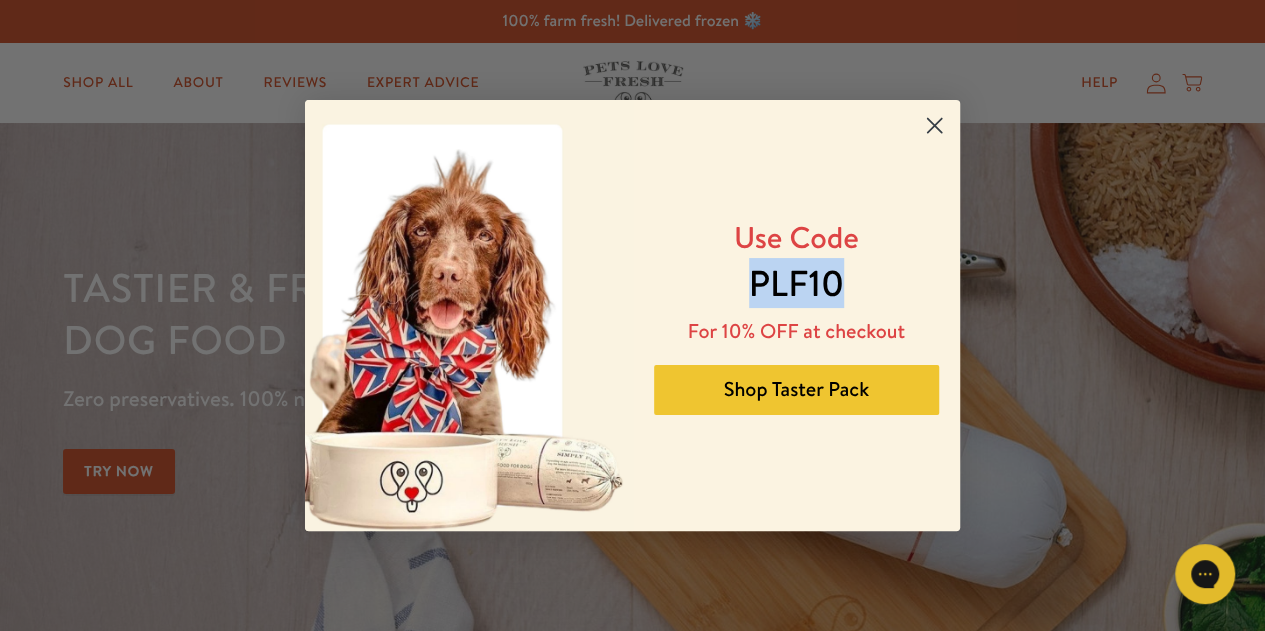 drag, startPoint x: 852, startPoint y: 278, endPoint x: 748, endPoint y: 280, distance: 104.019226 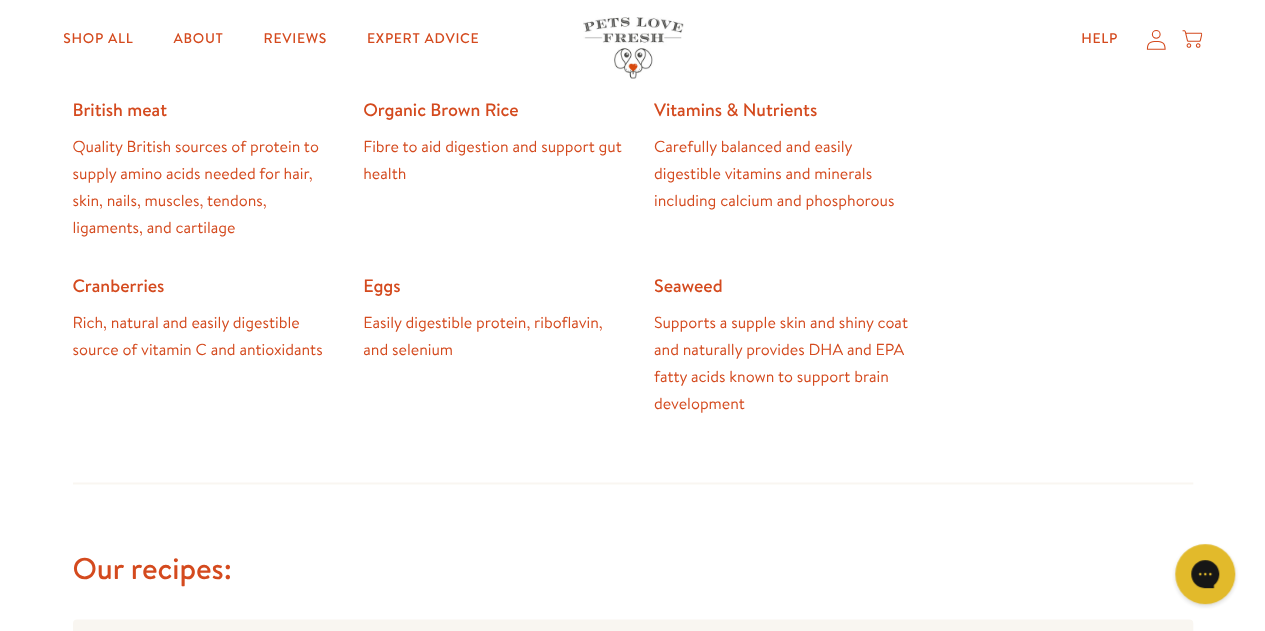 scroll, scrollTop: 0, scrollLeft: 0, axis: both 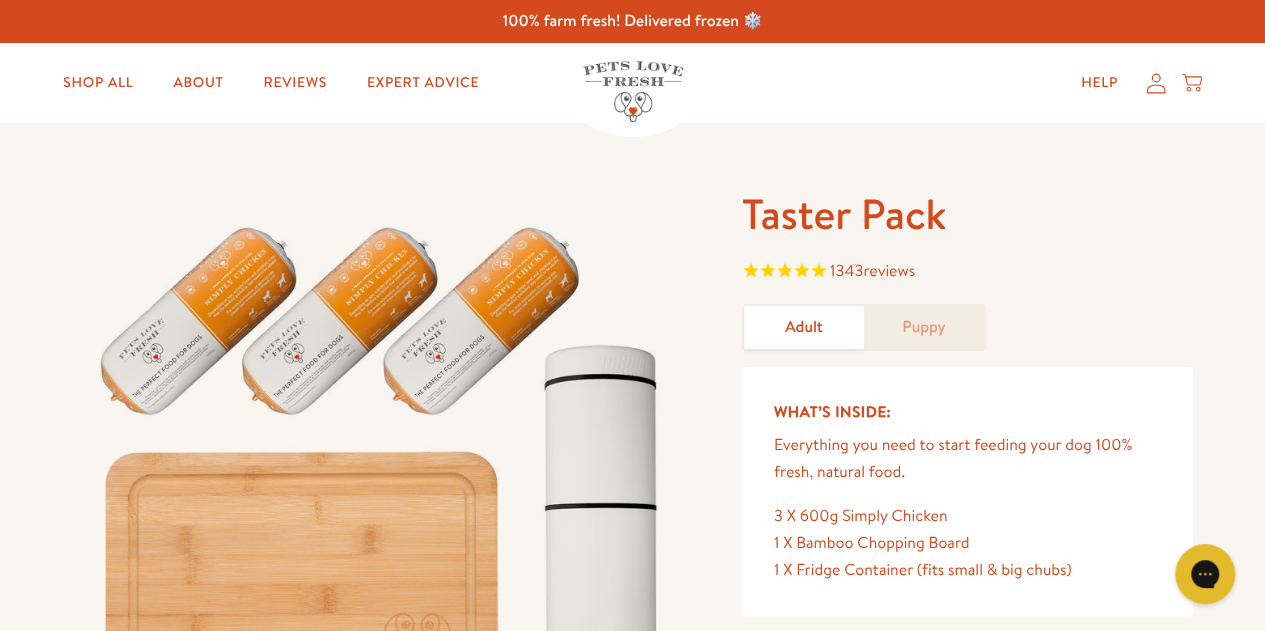 click on "Puppy" at bounding box center [924, 327] 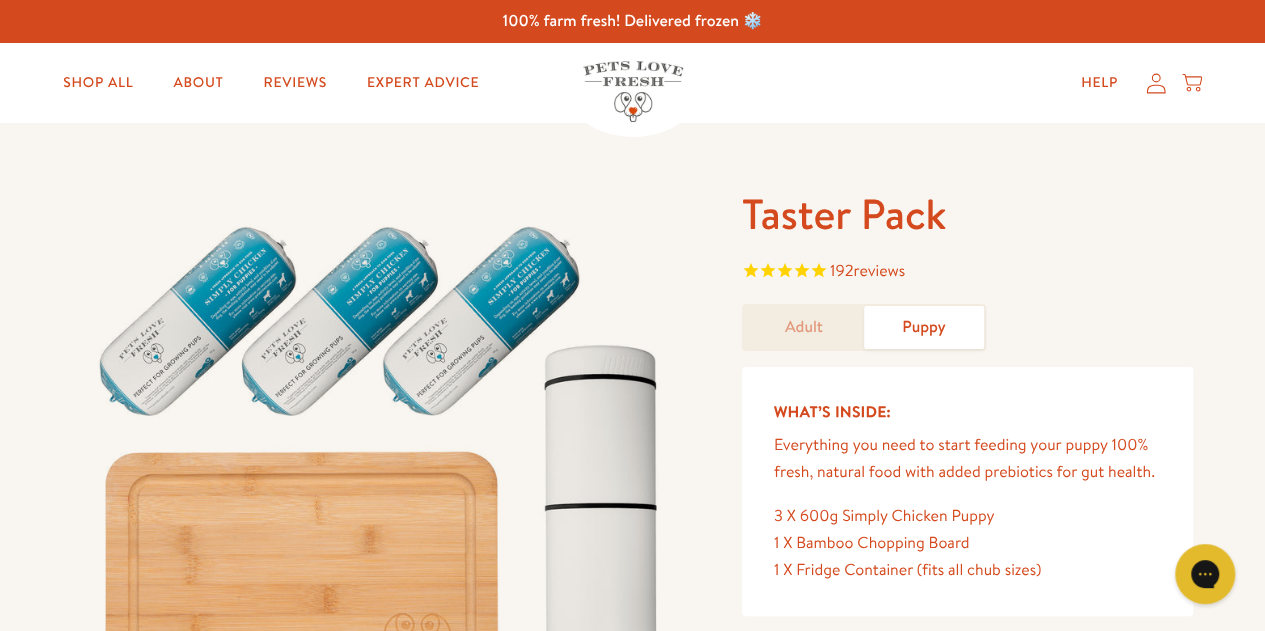 scroll, scrollTop: 0, scrollLeft: 0, axis: both 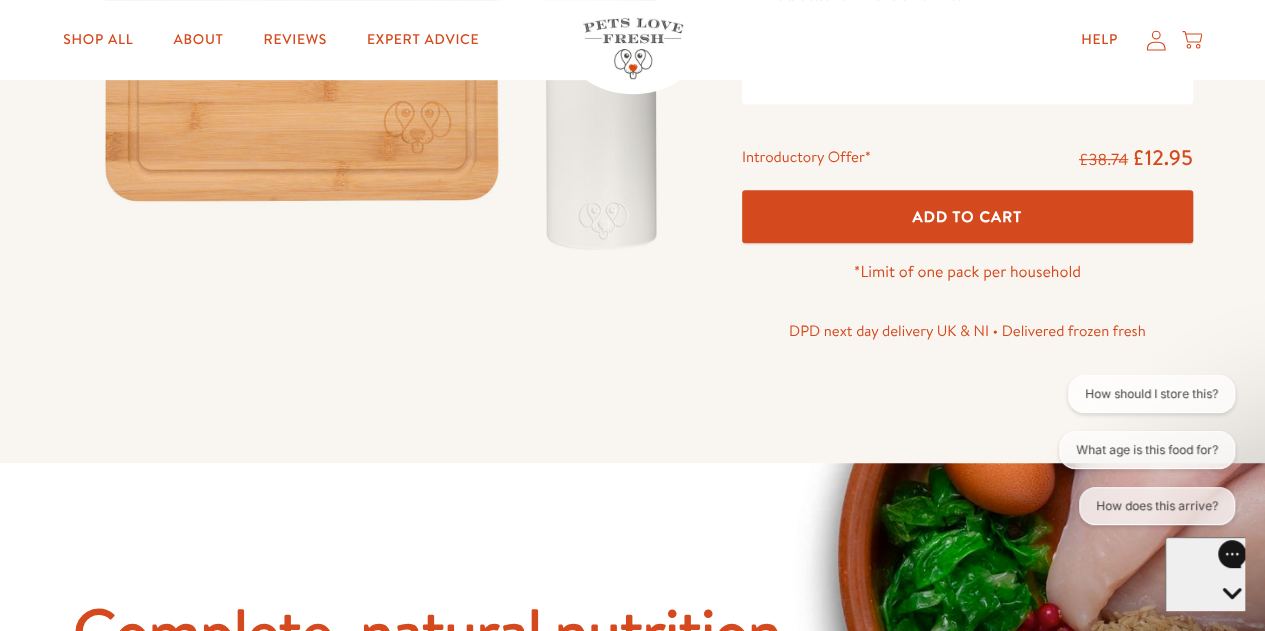 click on "Add To Cart" at bounding box center [967, 216] 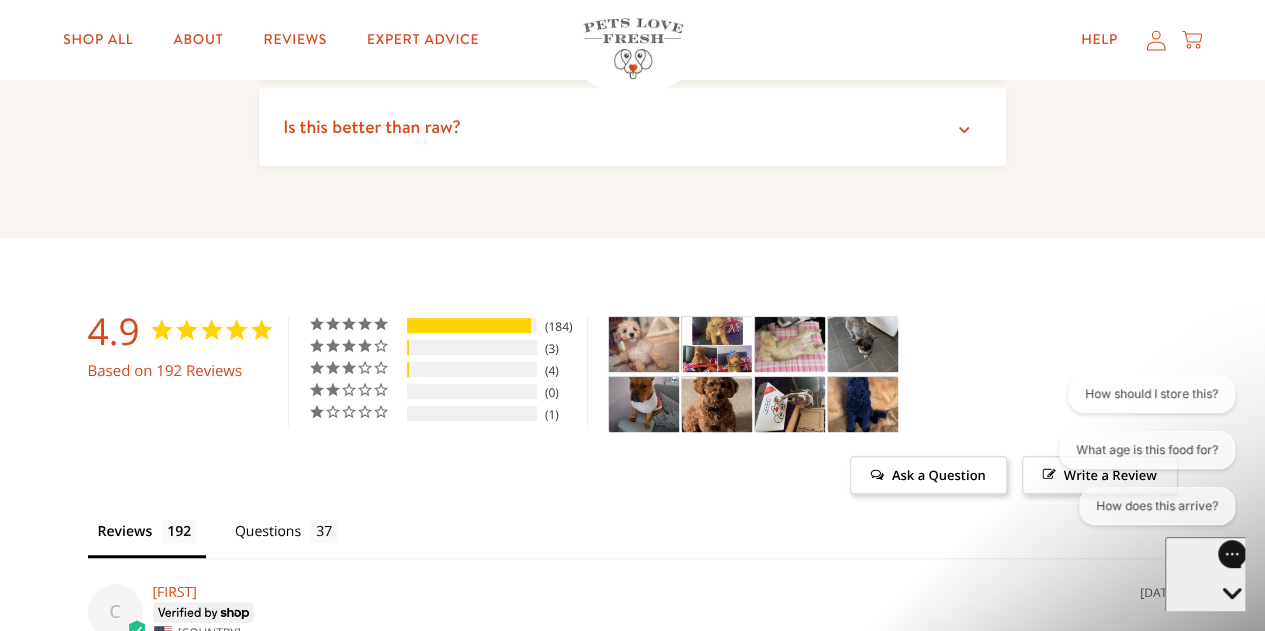 scroll, scrollTop: 4048, scrollLeft: 0, axis: vertical 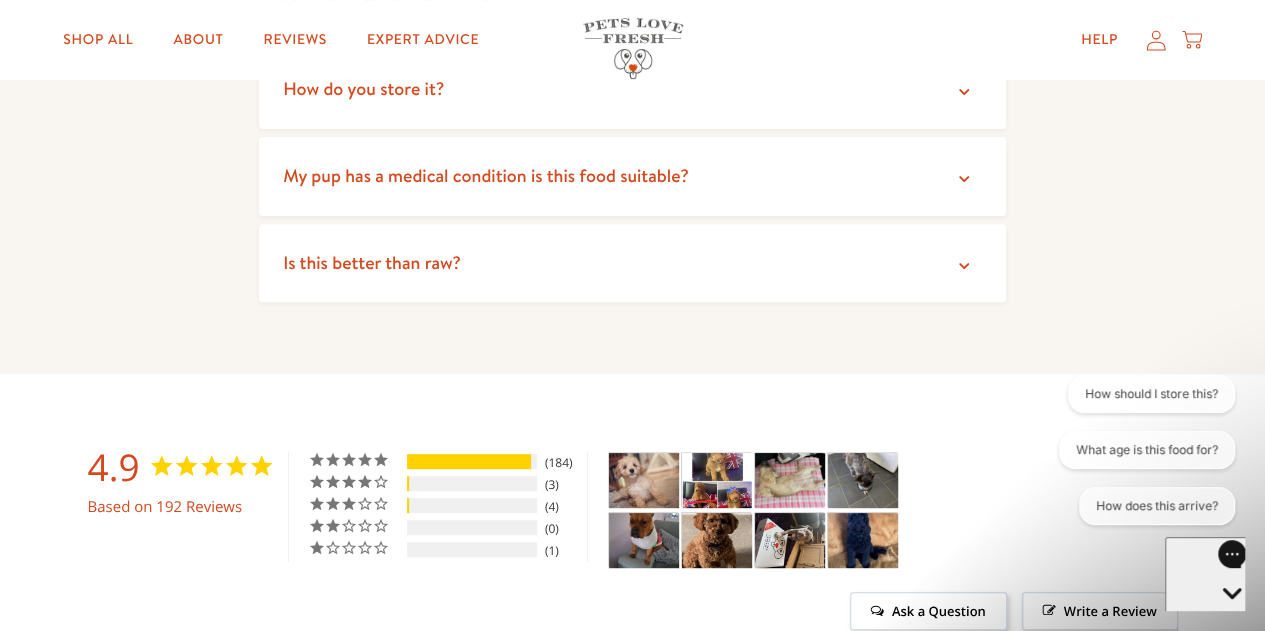 click on "Is this better than raw?" at bounding box center (632, 263) 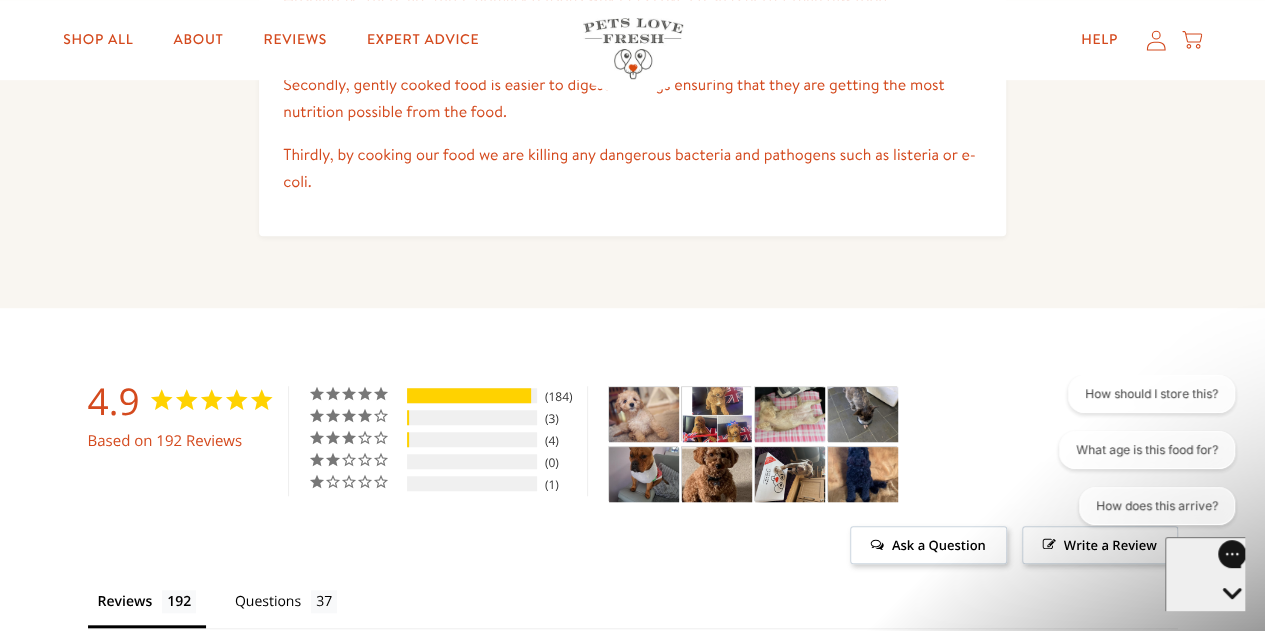 scroll, scrollTop: 4587, scrollLeft: 0, axis: vertical 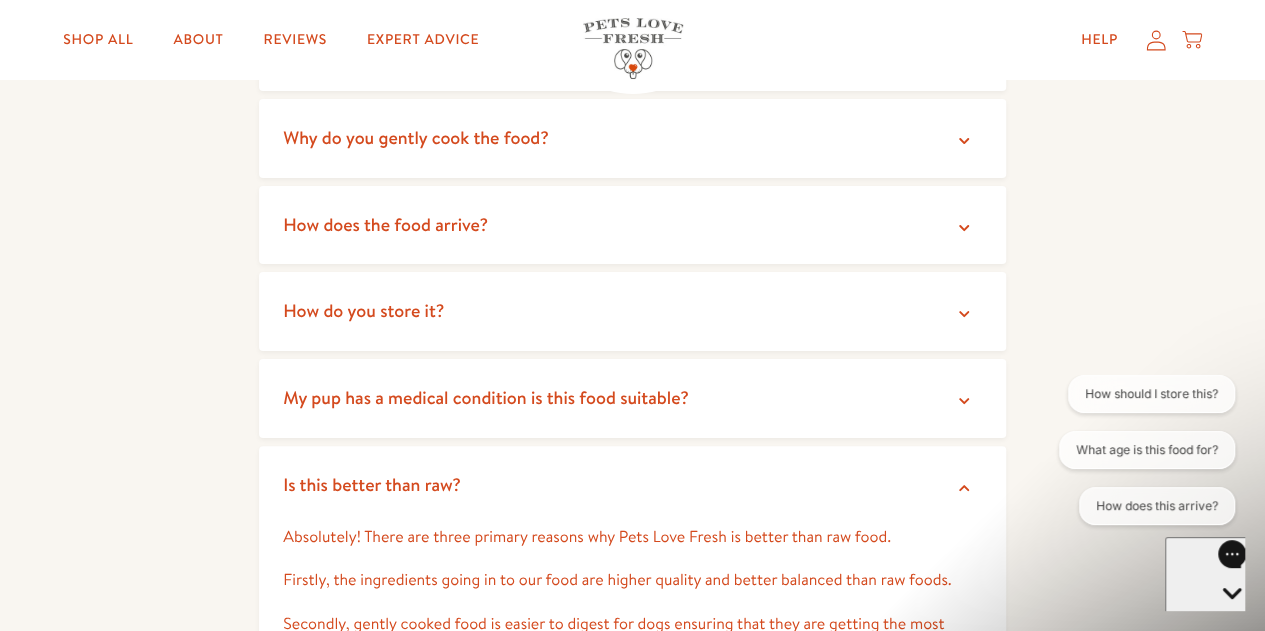 click on "How do you store it?" at bounding box center [632, 311] 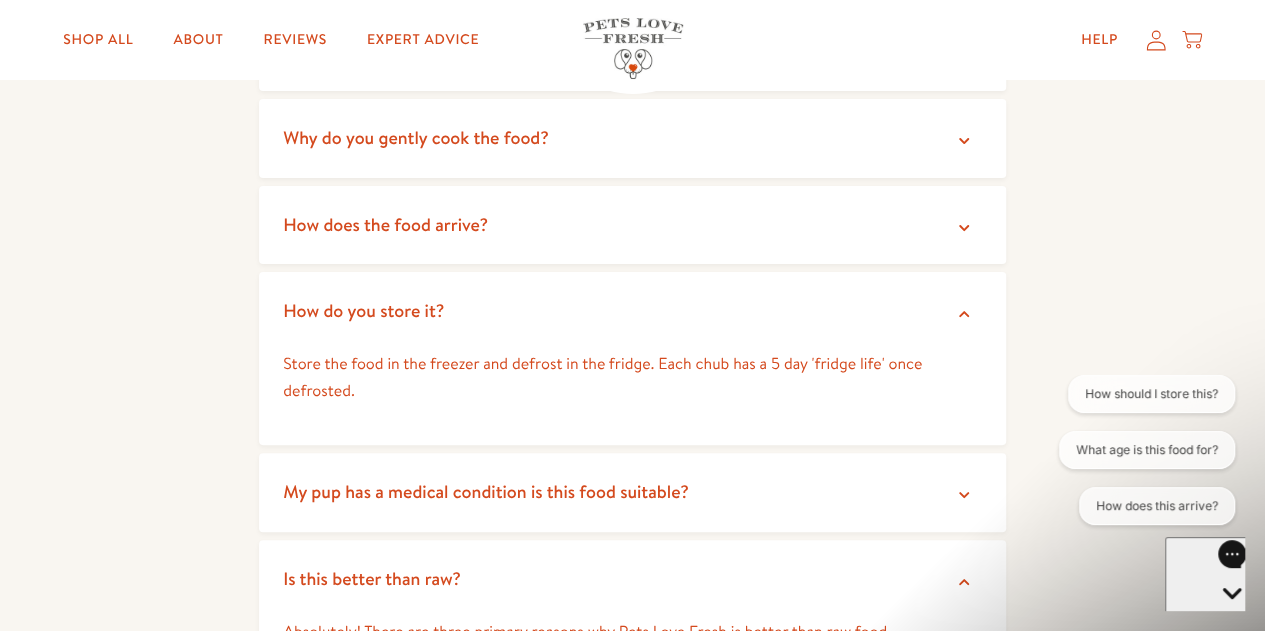 click on "How does the food arrive?" at bounding box center (632, 225) 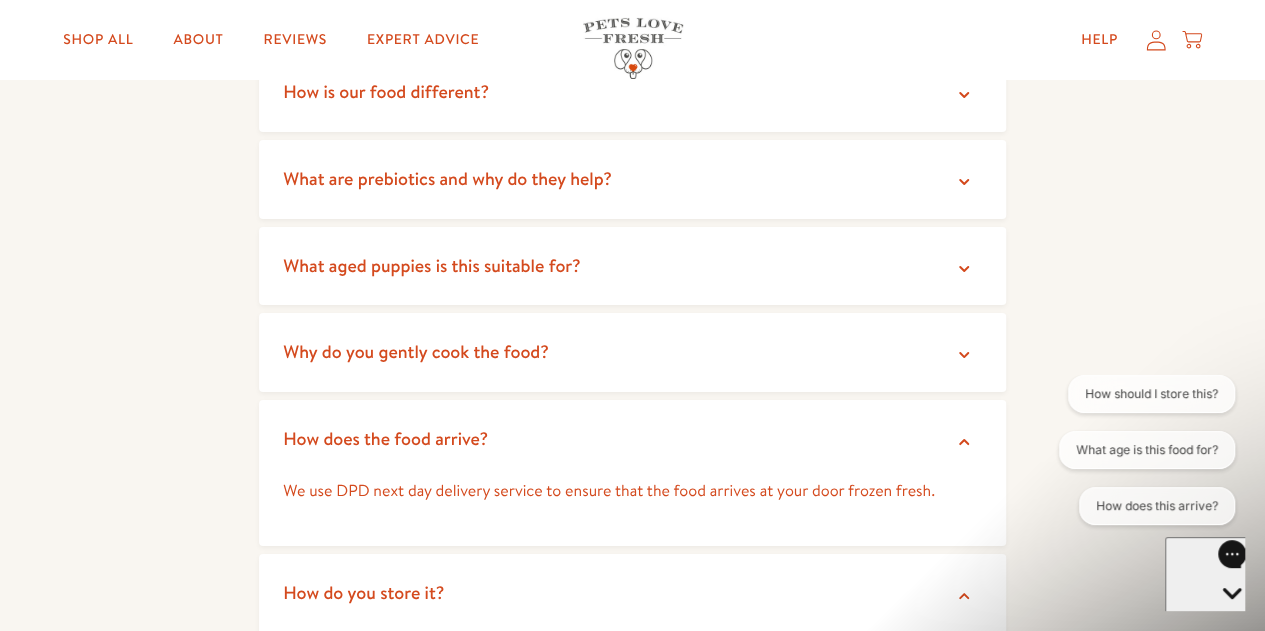 scroll, scrollTop: 3537, scrollLeft: 0, axis: vertical 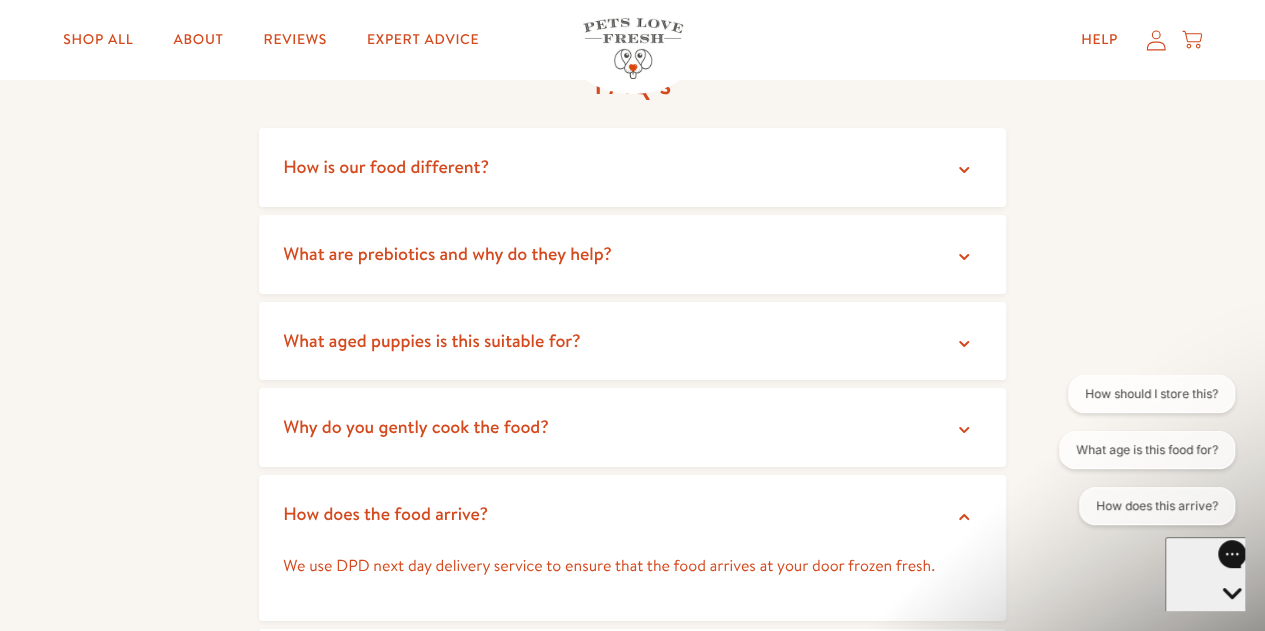 click on "What aged puppies is this suitable for?" at bounding box center (632, 341) 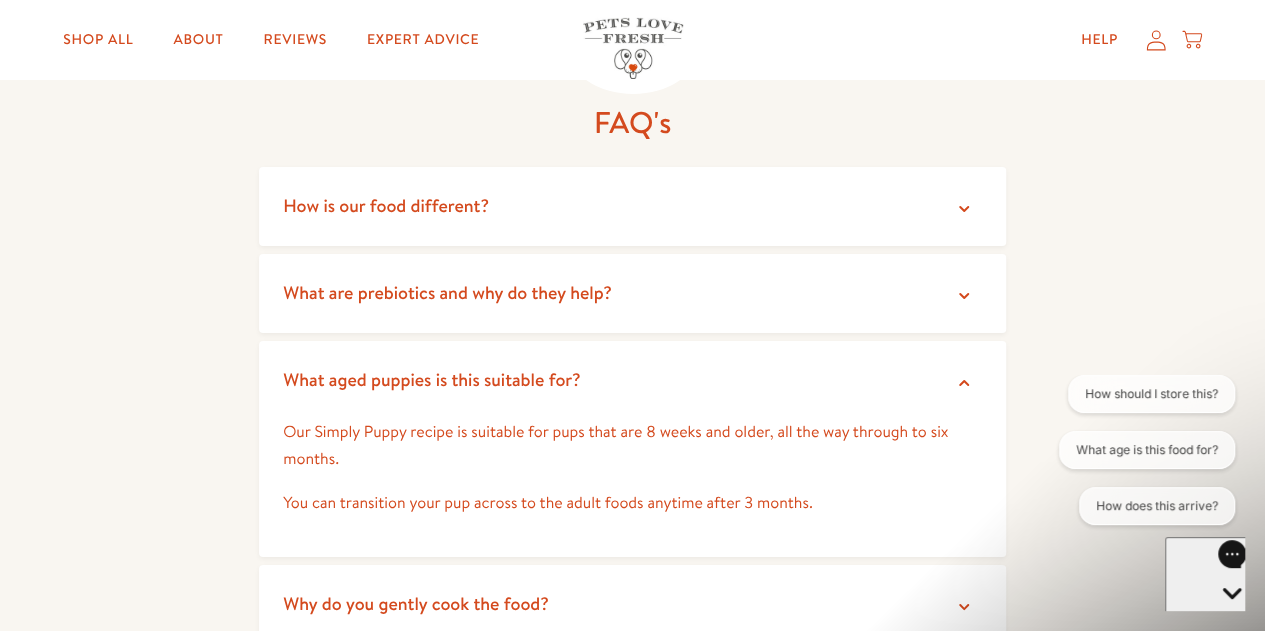 scroll, scrollTop: 3490, scrollLeft: 0, axis: vertical 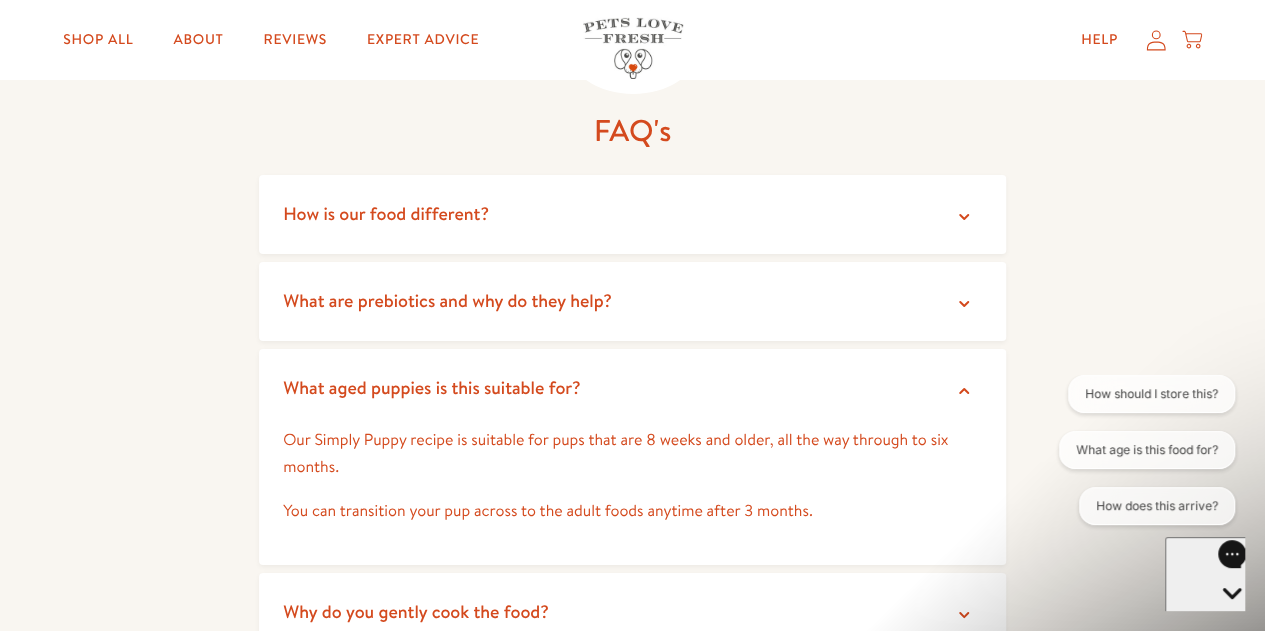click 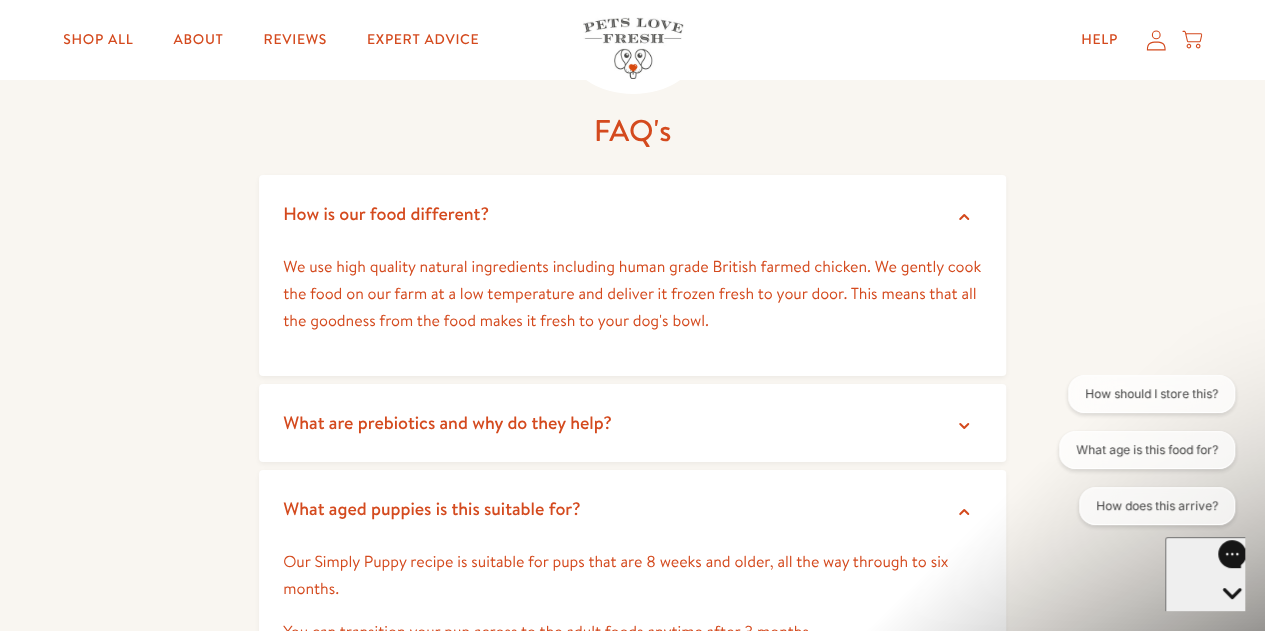 click on "What are prebiotics and why do they help?" at bounding box center [632, 423] 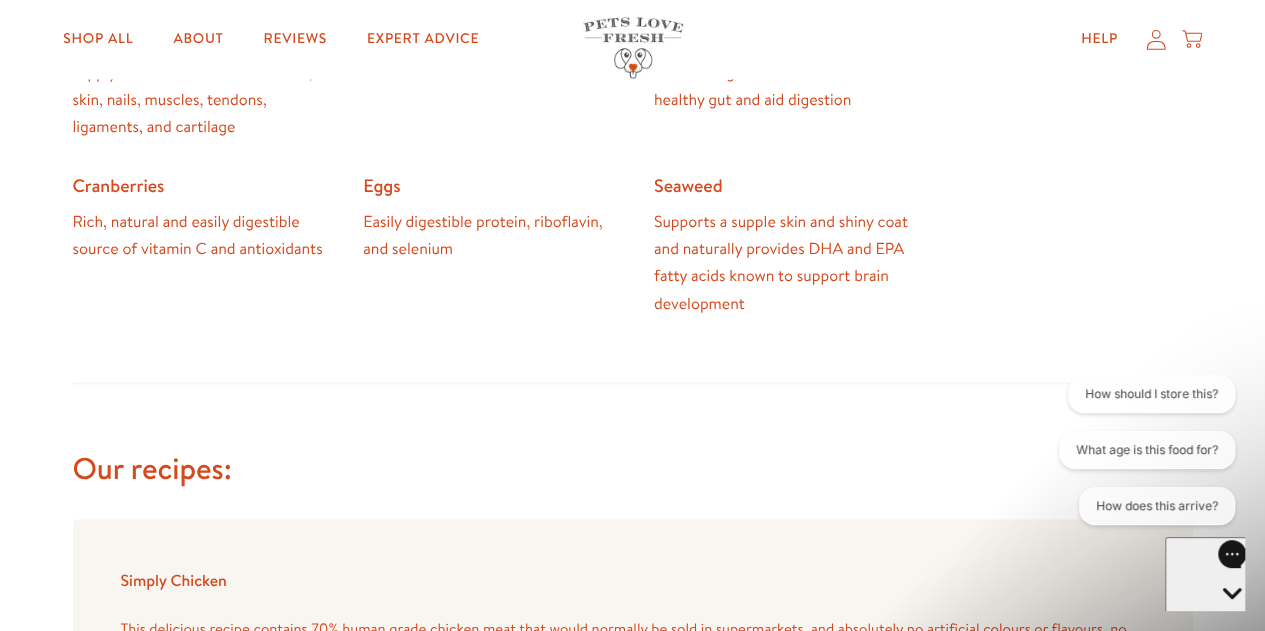 scroll, scrollTop: 1199, scrollLeft: 0, axis: vertical 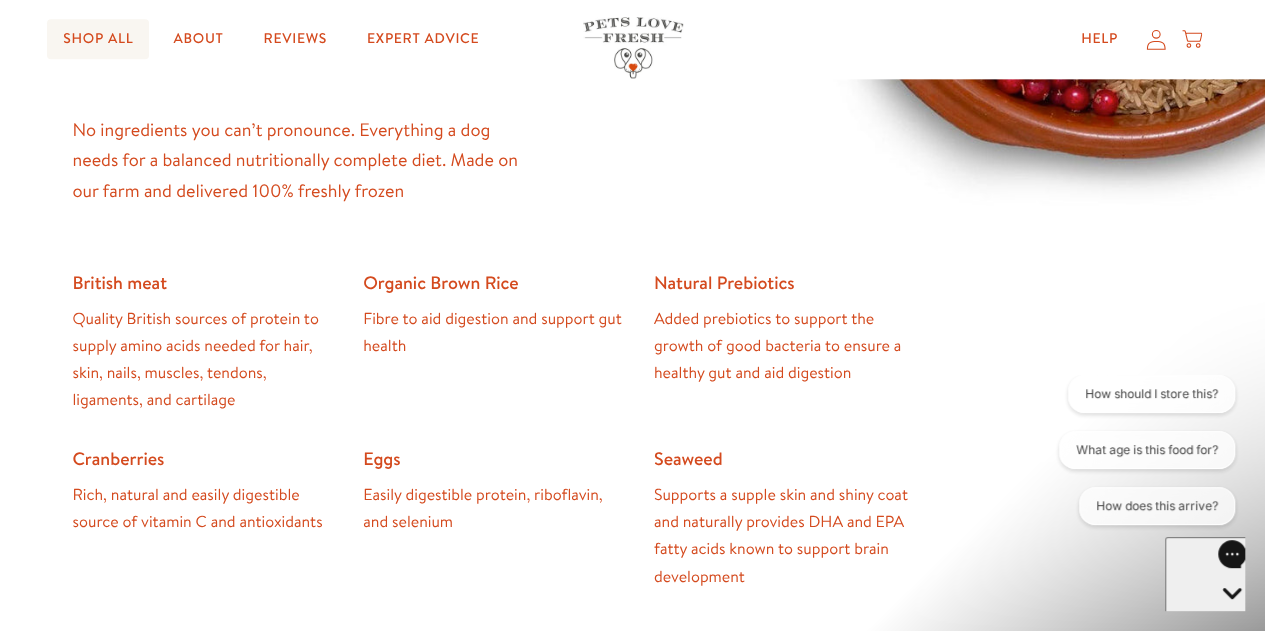 click on "Shop All" at bounding box center [98, 40] 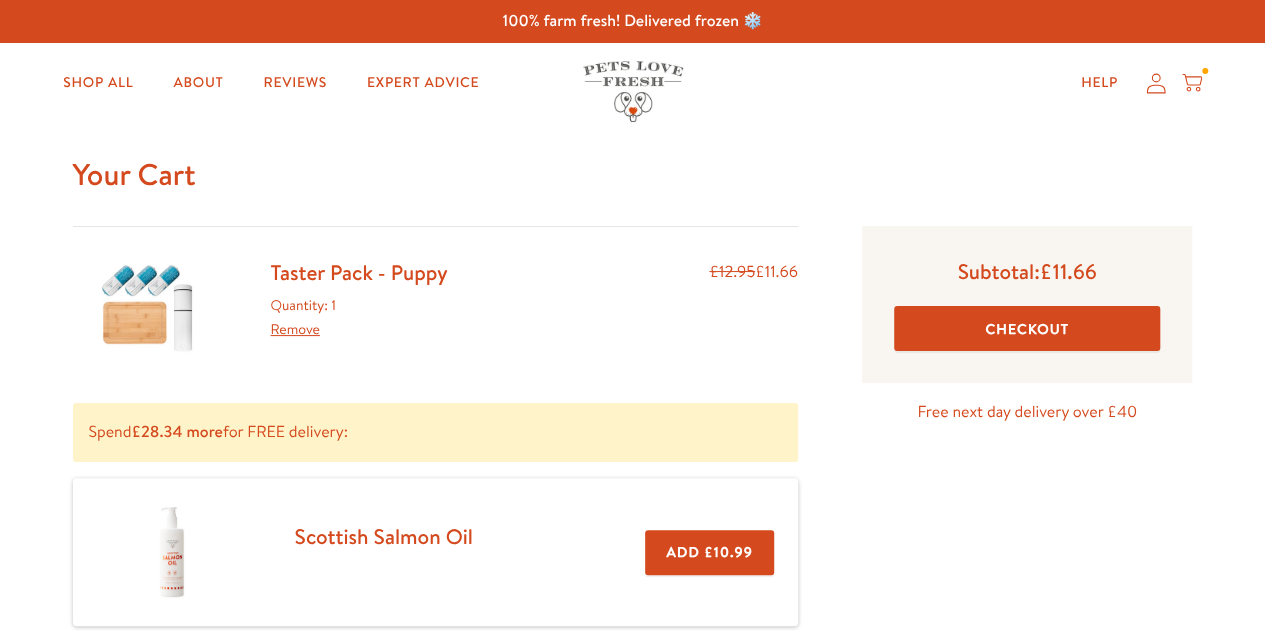 scroll, scrollTop: 0, scrollLeft: 0, axis: both 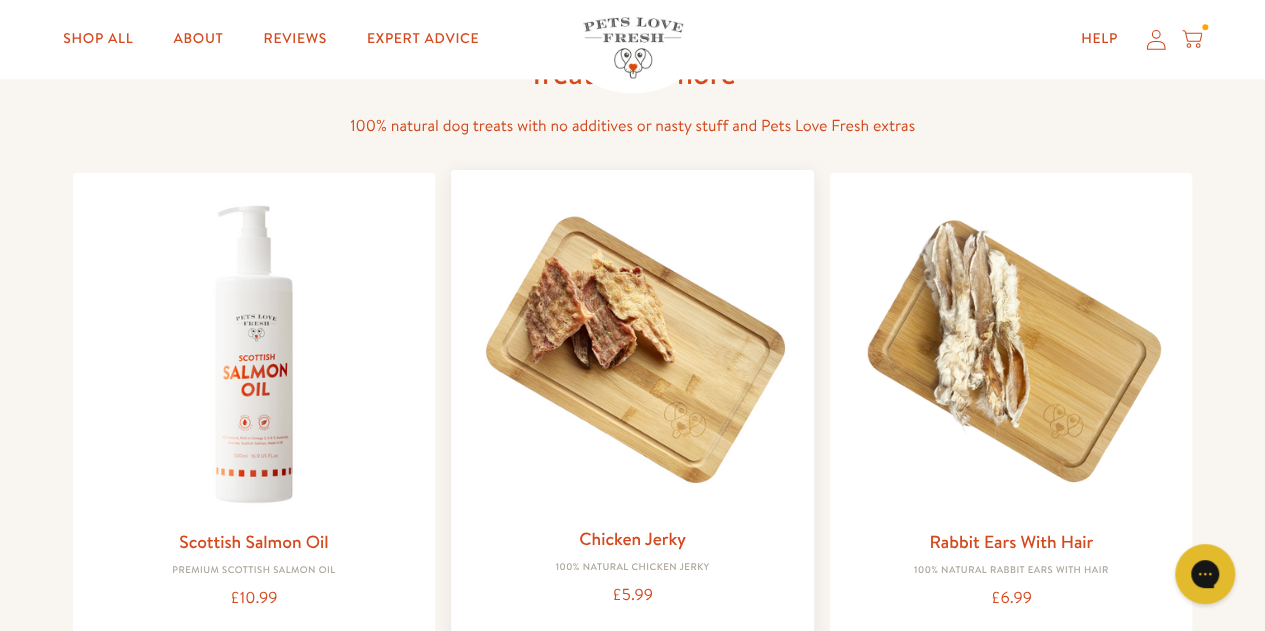click at bounding box center (632, 351) 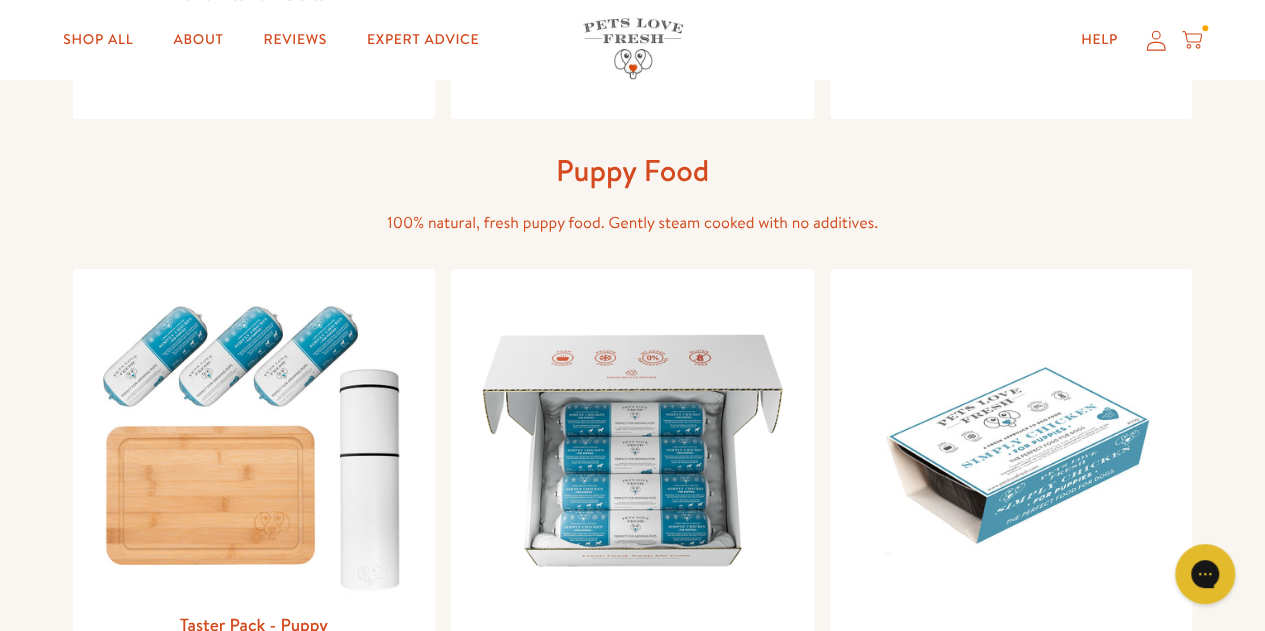 scroll, scrollTop: 676, scrollLeft: 0, axis: vertical 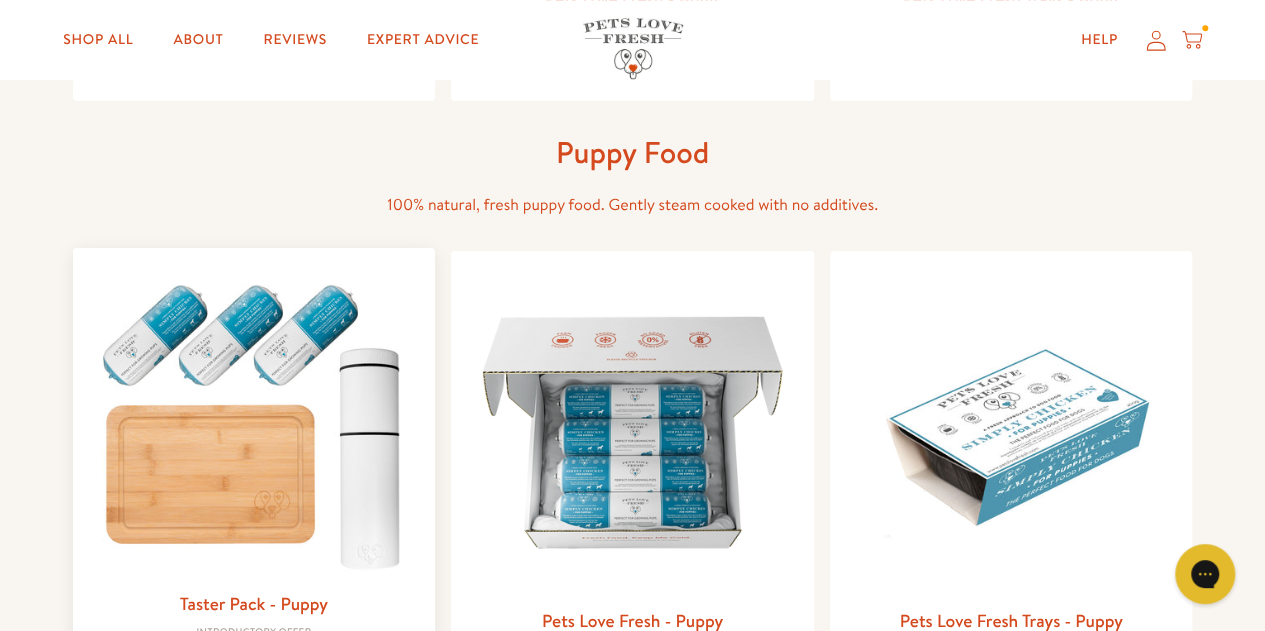 click at bounding box center [254, 422] 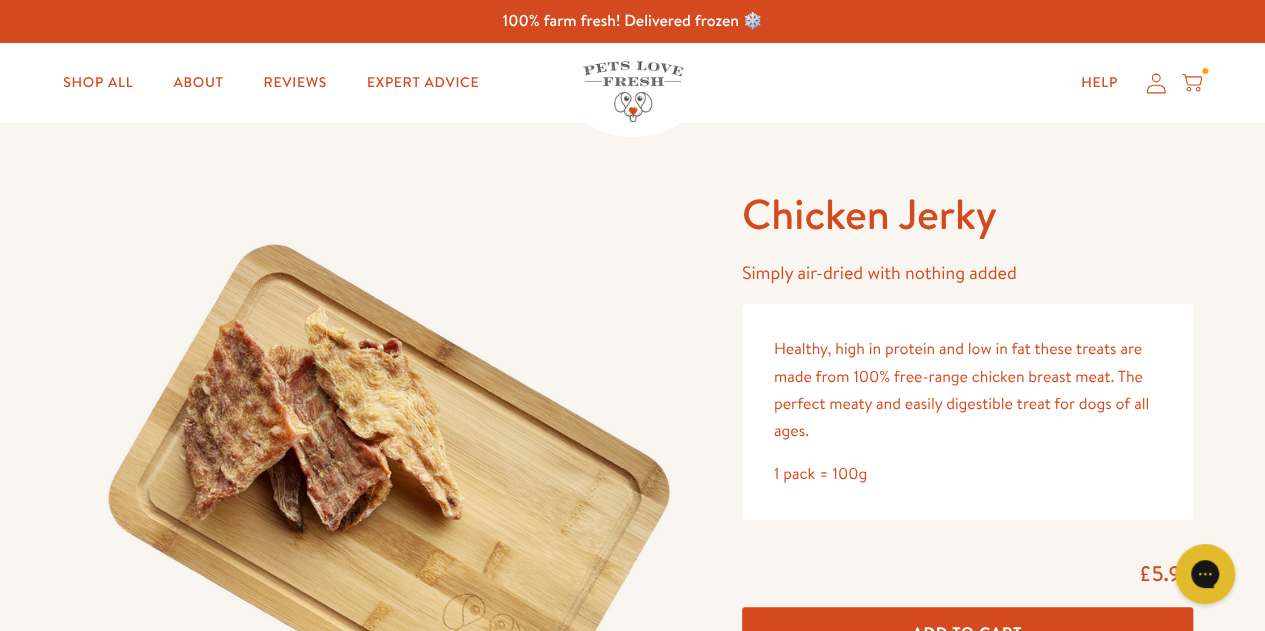 scroll, scrollTop: 0, scrollLeft: 0, axis: both 